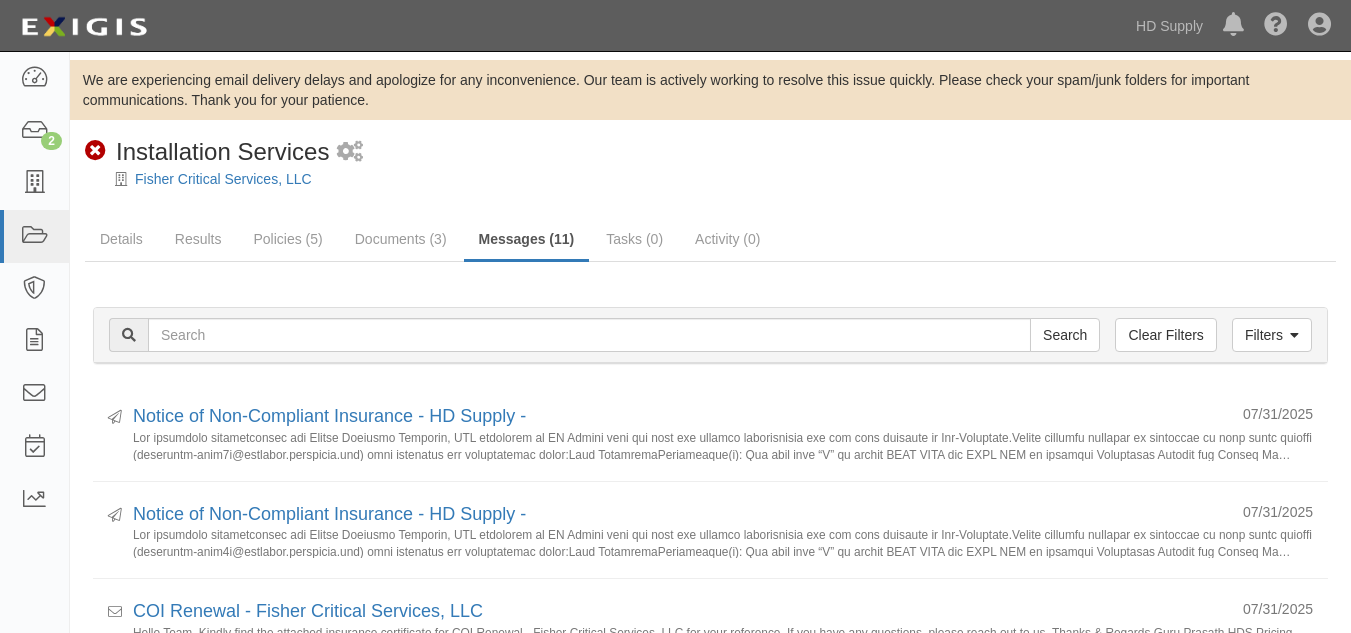 scroll, scrollTop: 0, scrollLeft: 0, axis: both 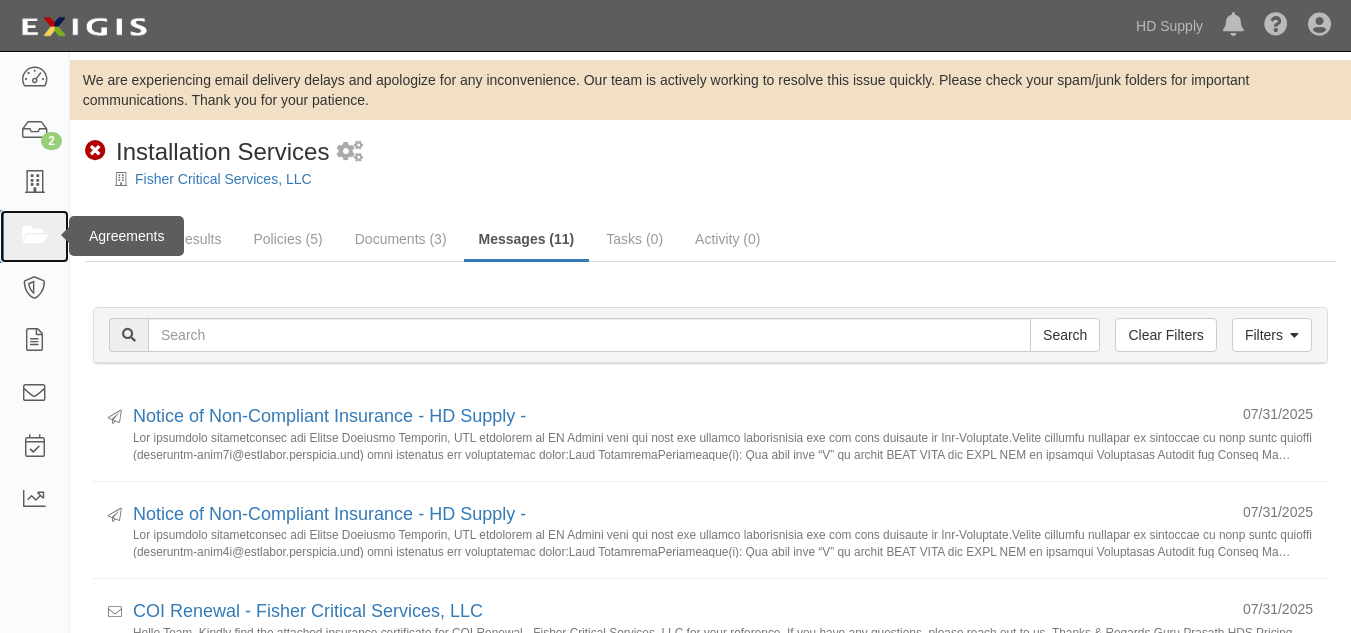 click at bounding box center [34, 236] 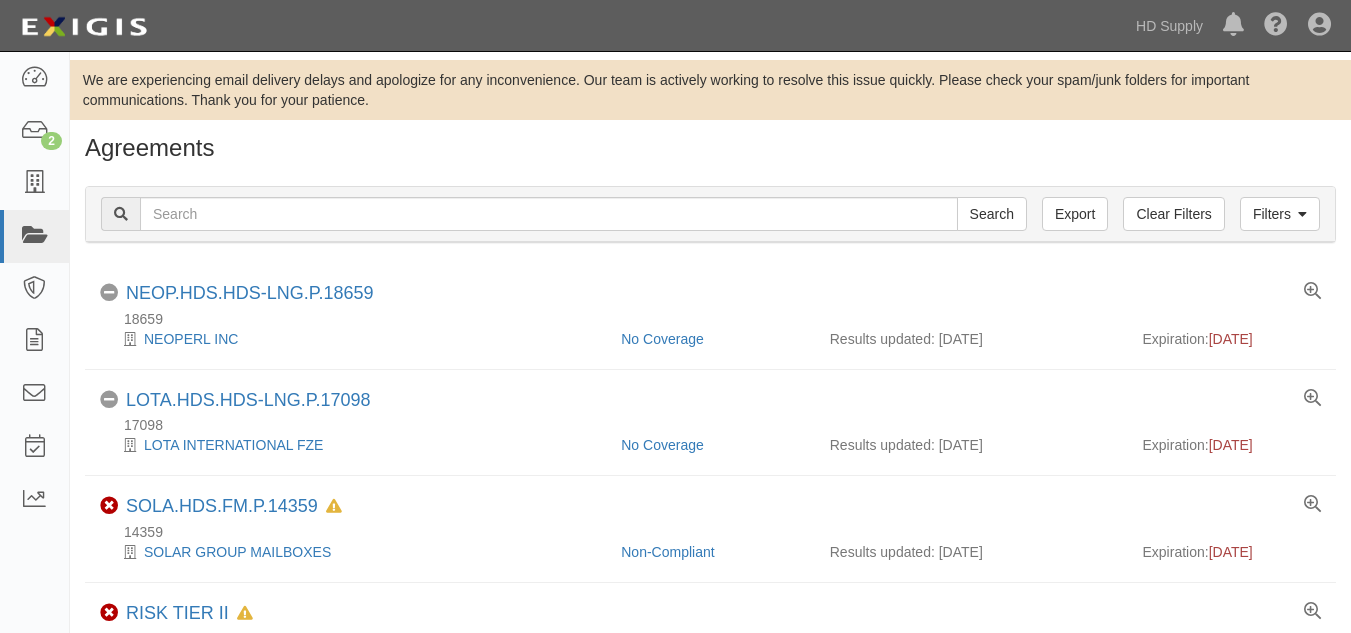 scroll, scrollTop: 0, scrollLeft: 0, axis: both 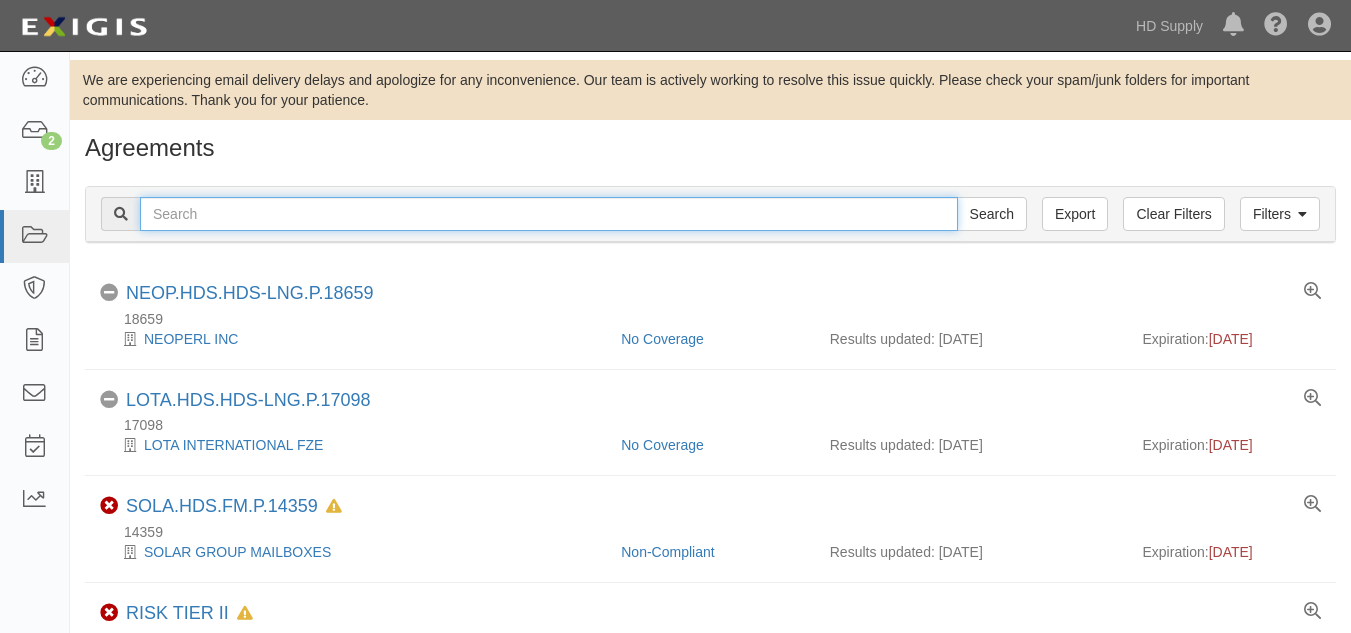 click at bounding box center [549, 214] 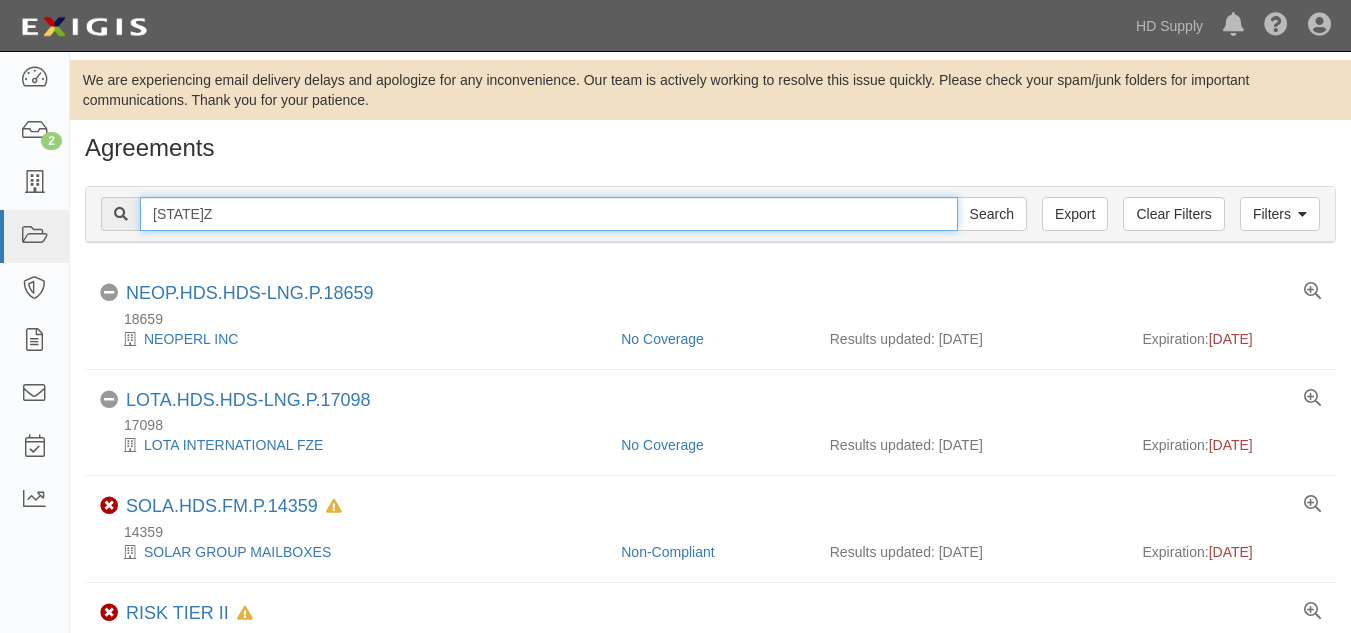 type on "TNZ" 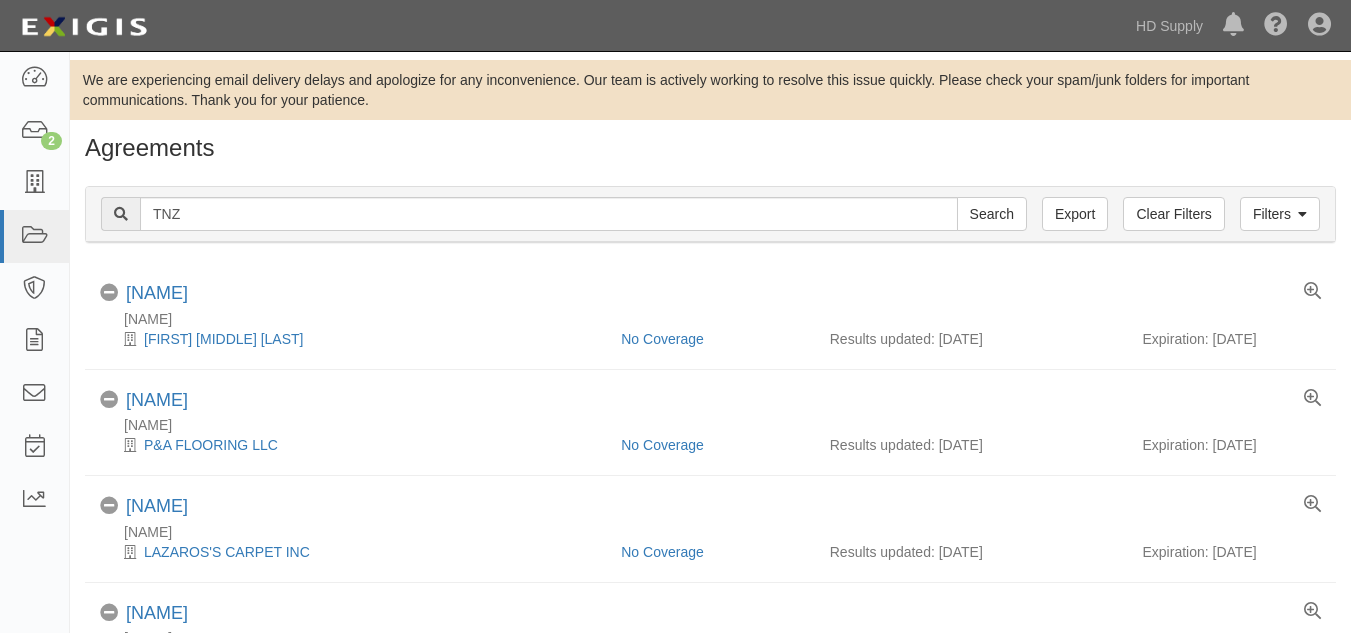 scroll, scrollTop: 0, scrollLeft: 0, axis: both 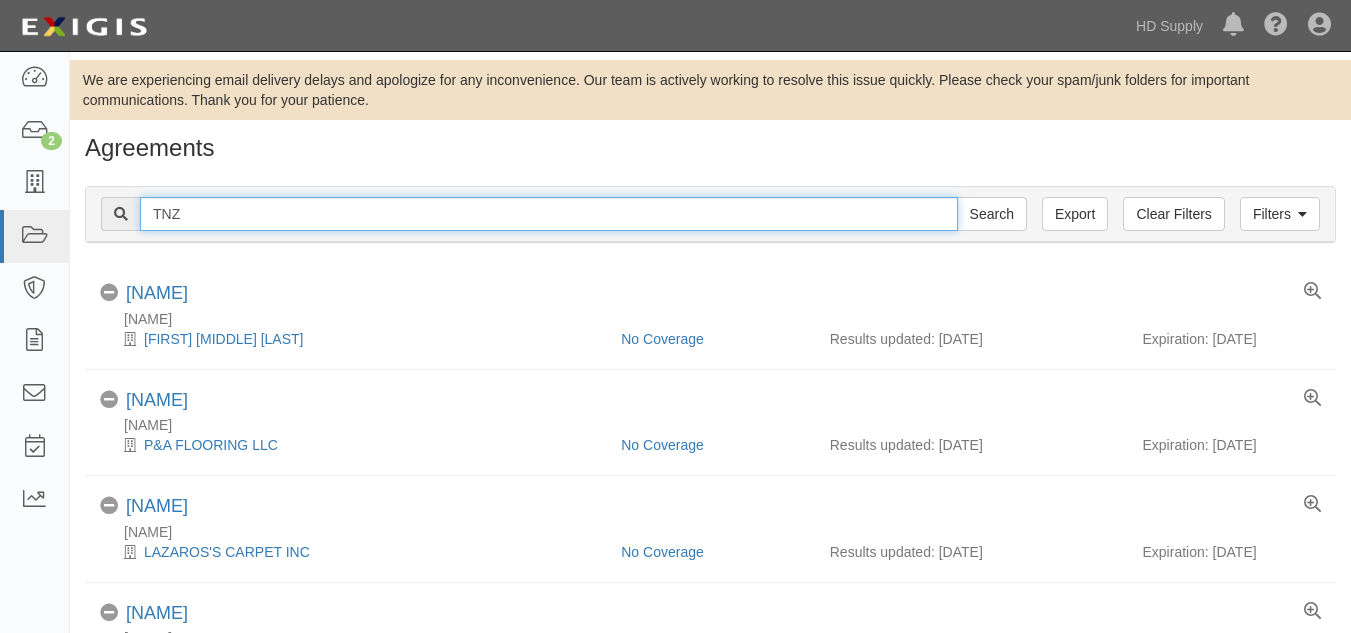 click on "TNZ" at bounding box center [549, 214] 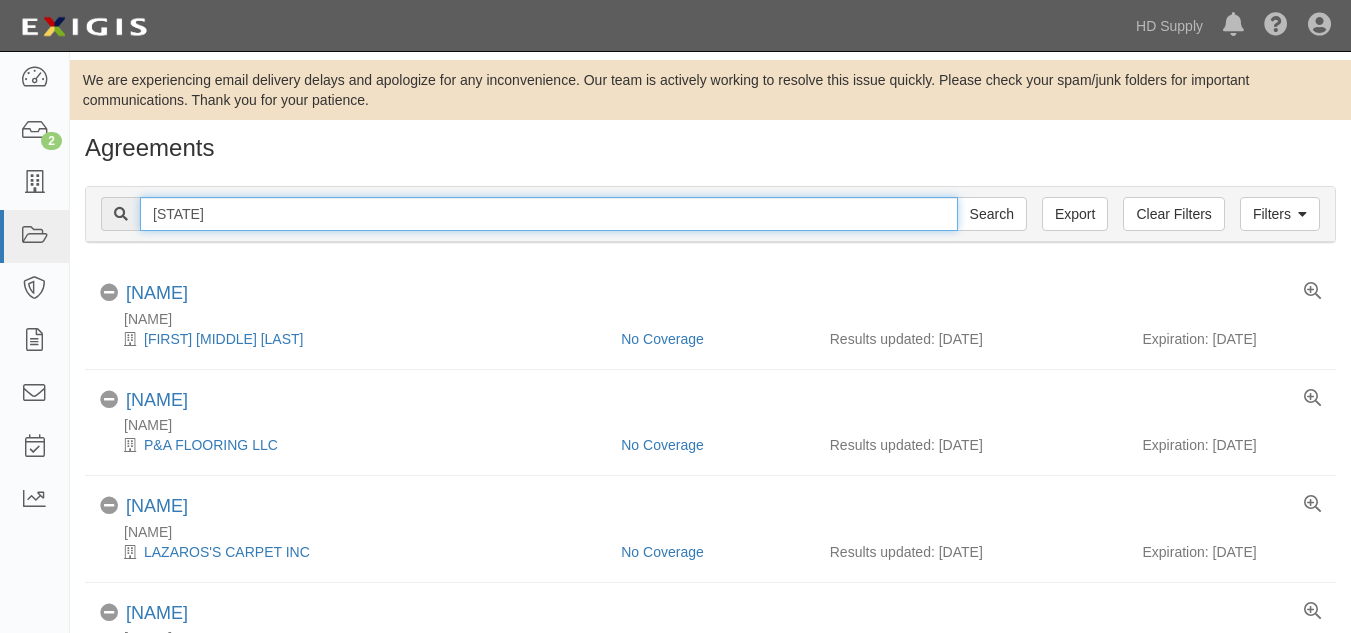 type on "T" 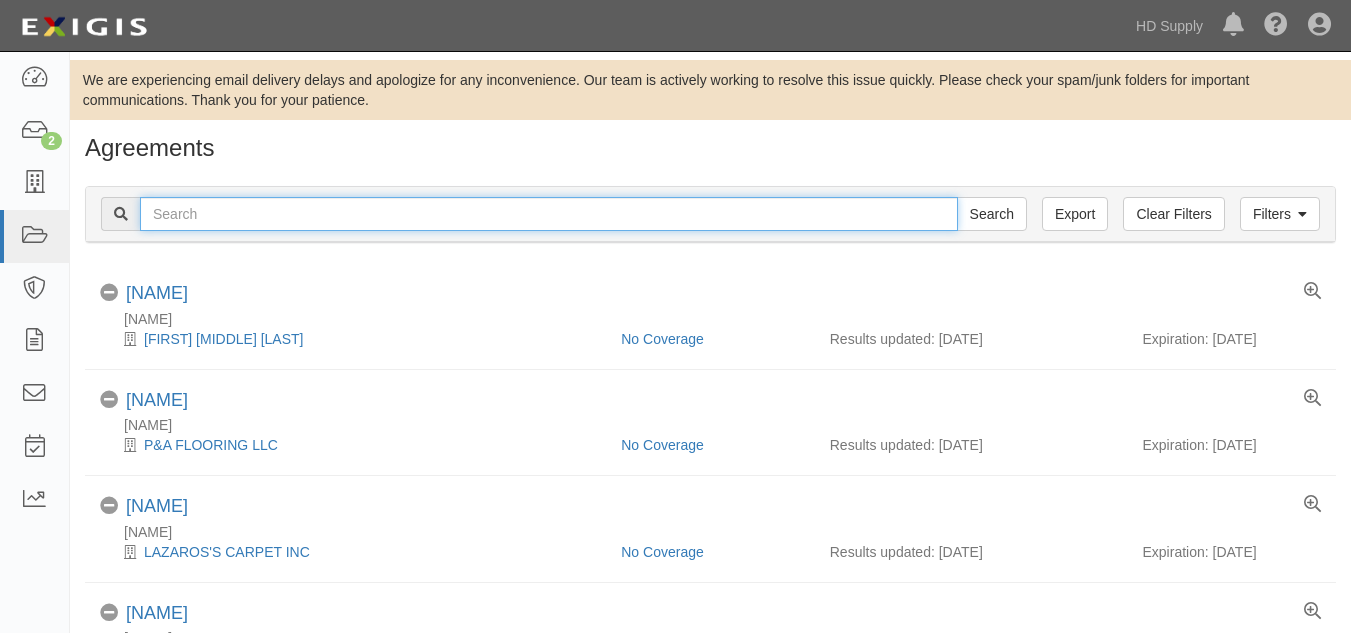 paste on "TNZ services LLC" 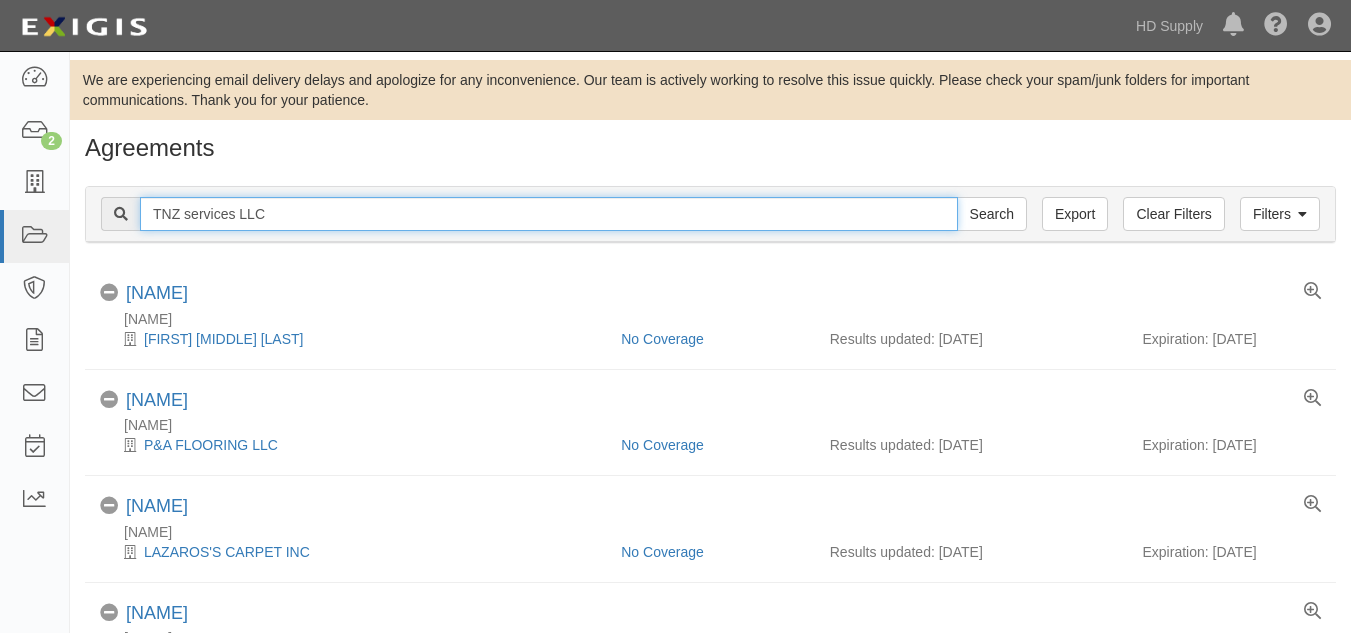 type on "TNZ services LLC" 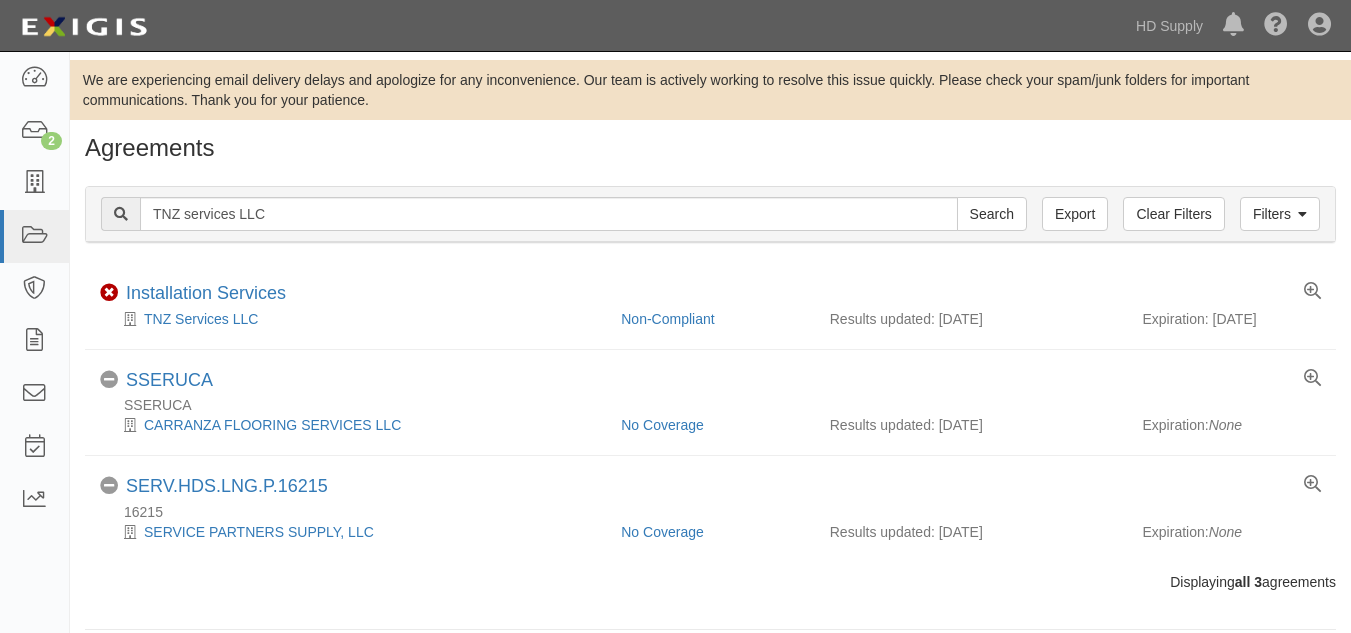 scroll, scrollTop: 0, scrollLeft: 0, axis: both 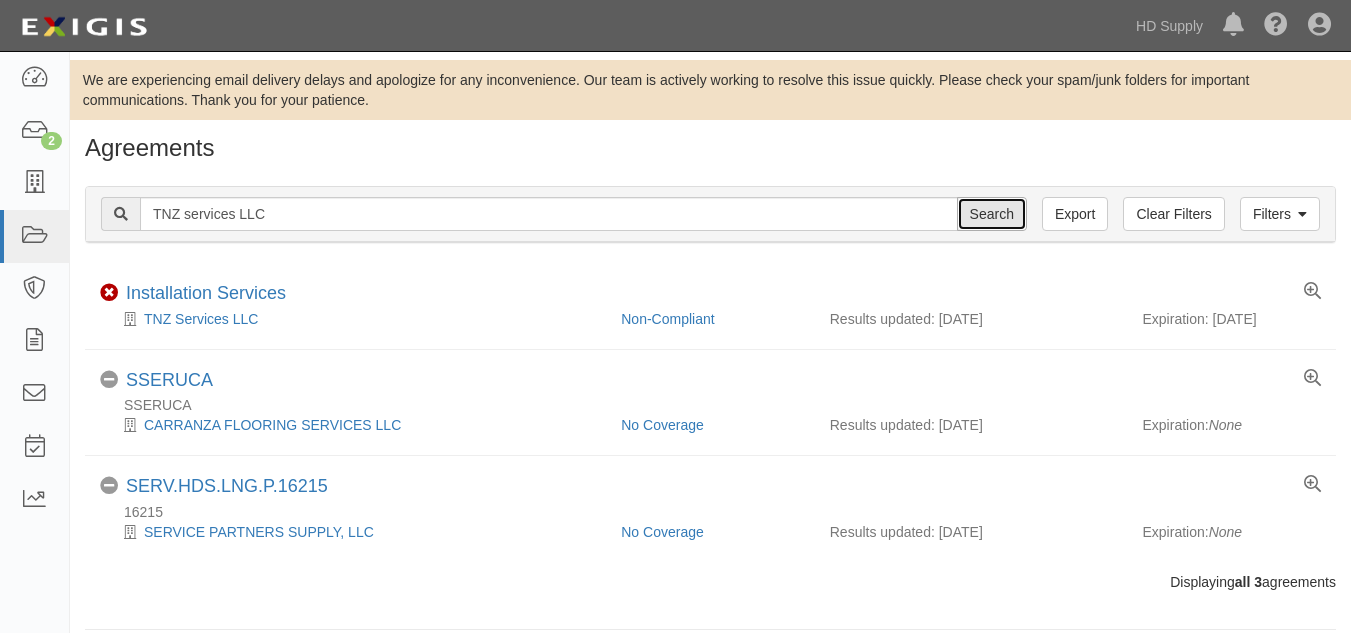 click on "Search" at bounding box center (992, 214) 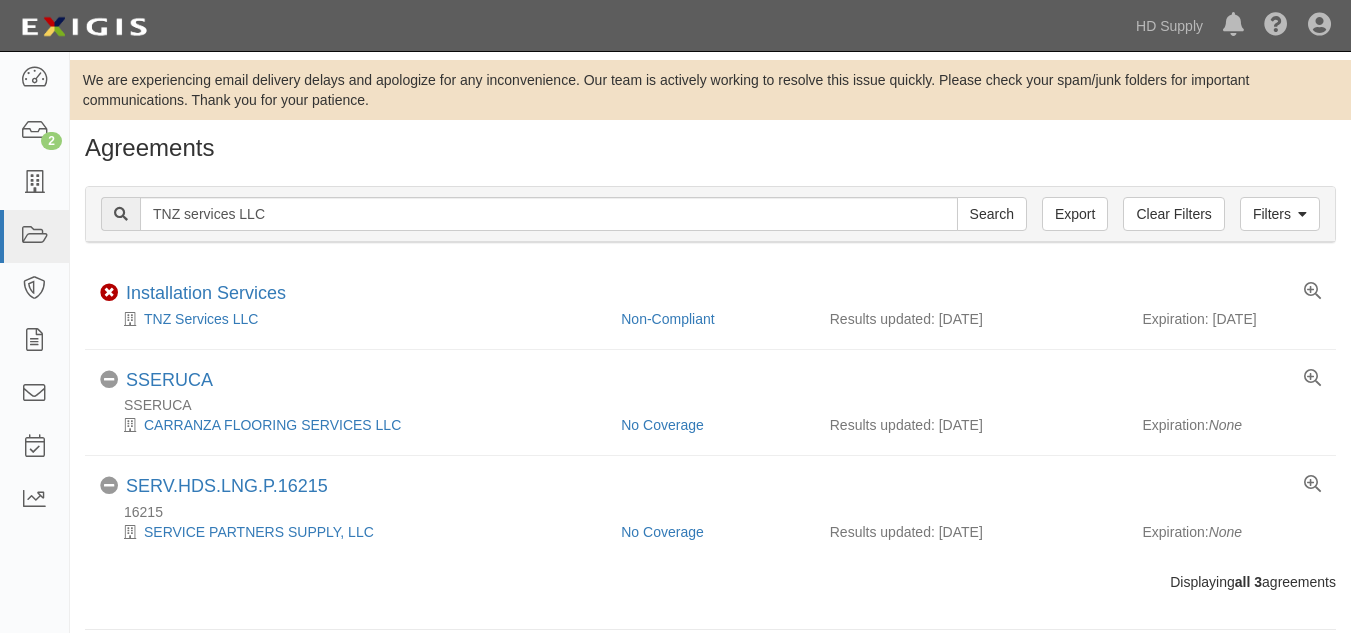 scroll, scrollTop: 0, scrollLeft: 0, axis: both 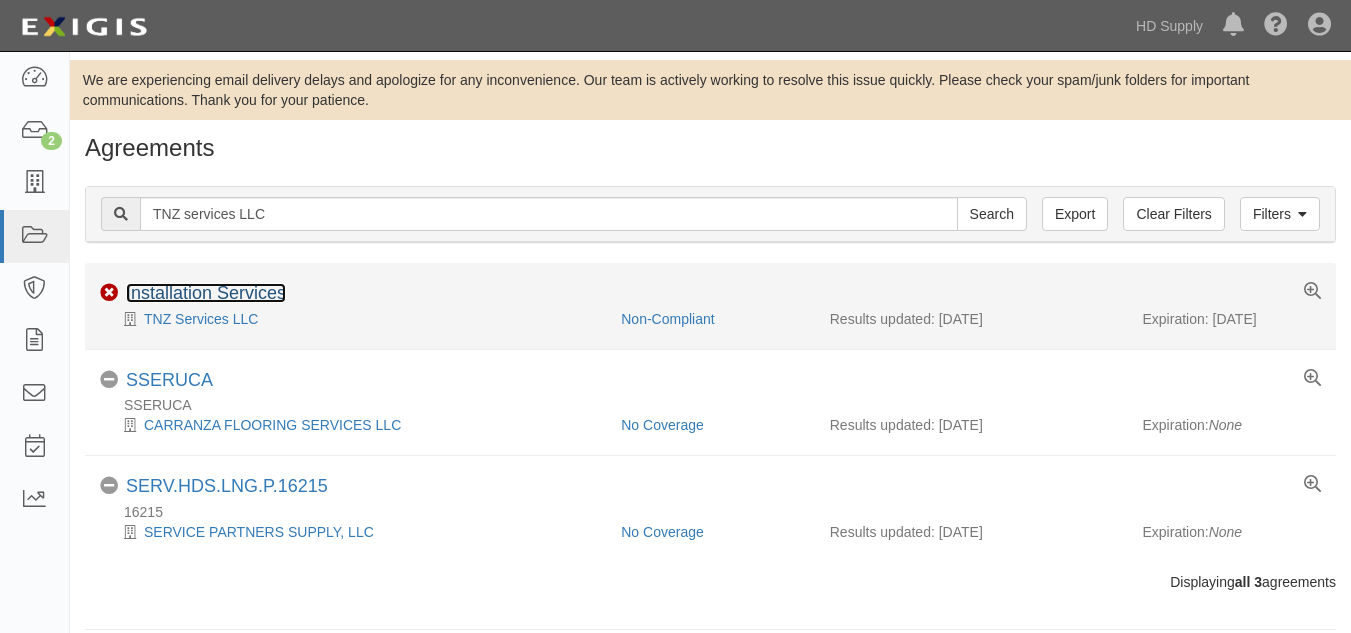 click on "Installation Services" at bounding box center [206, 293] 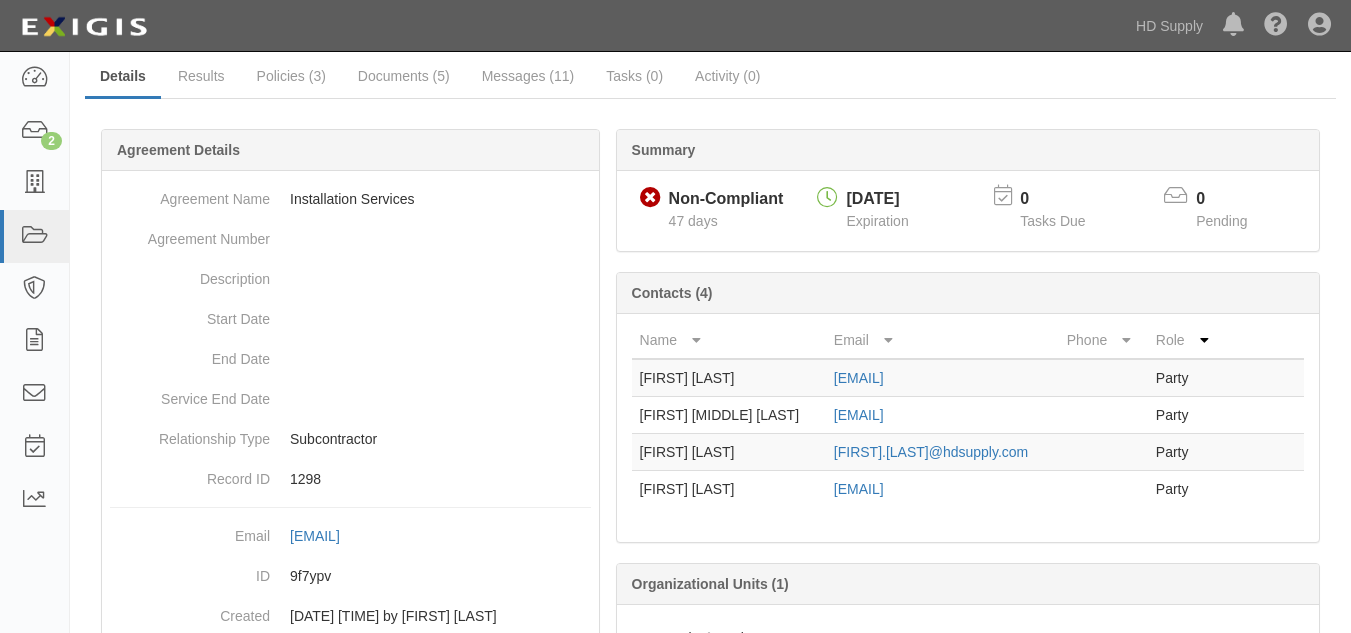 scroll, scrollTop: 0, scrollLeft: 0, axis: both 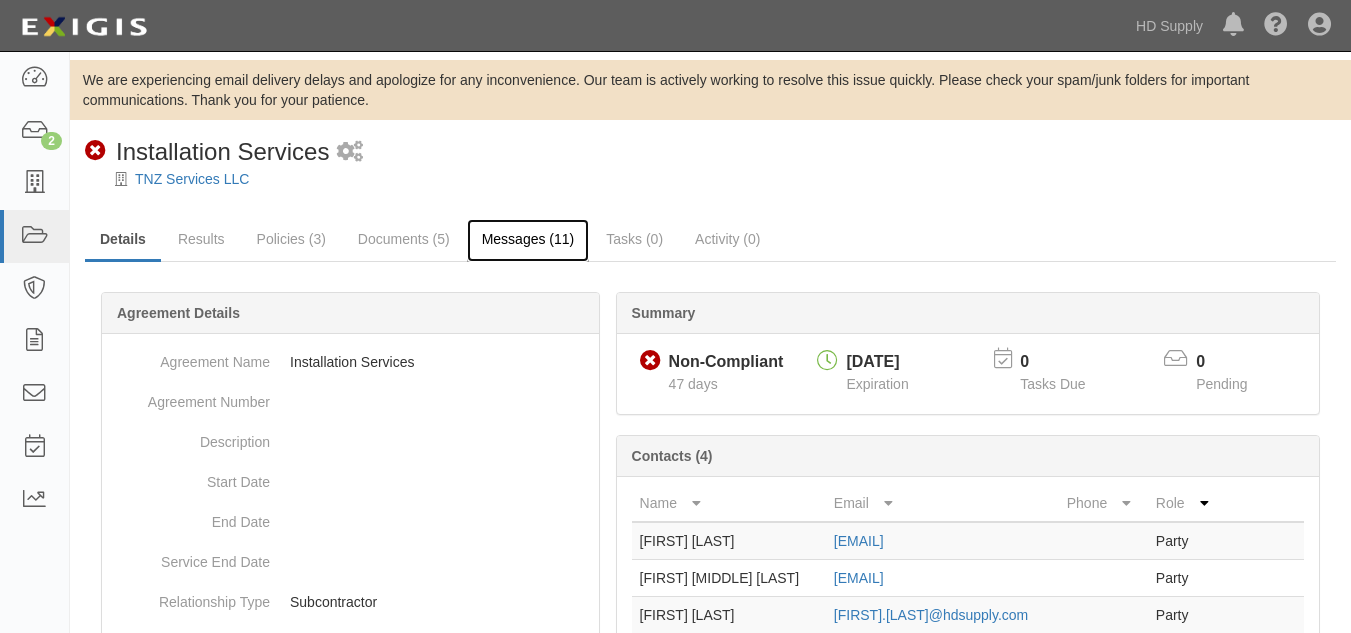click on "Messages (11)" at bounding box center [528, 240] 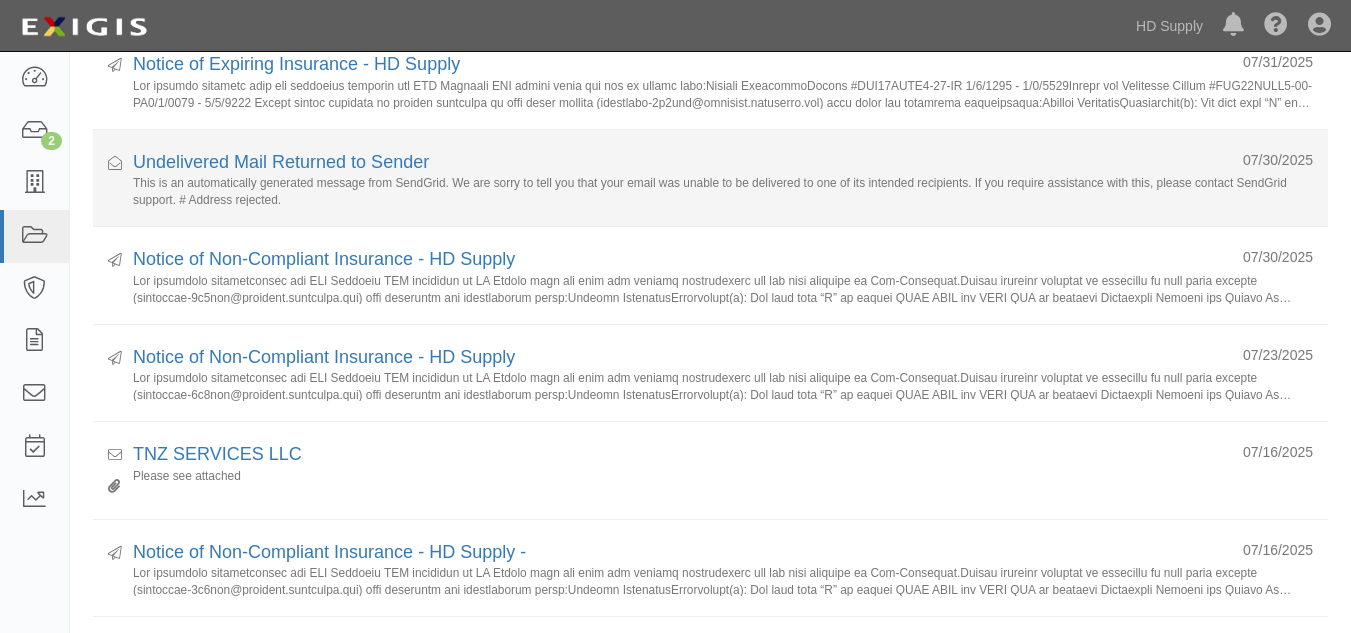 scroll, scrollTop: 0, scrollLeft: 0, axis: both 